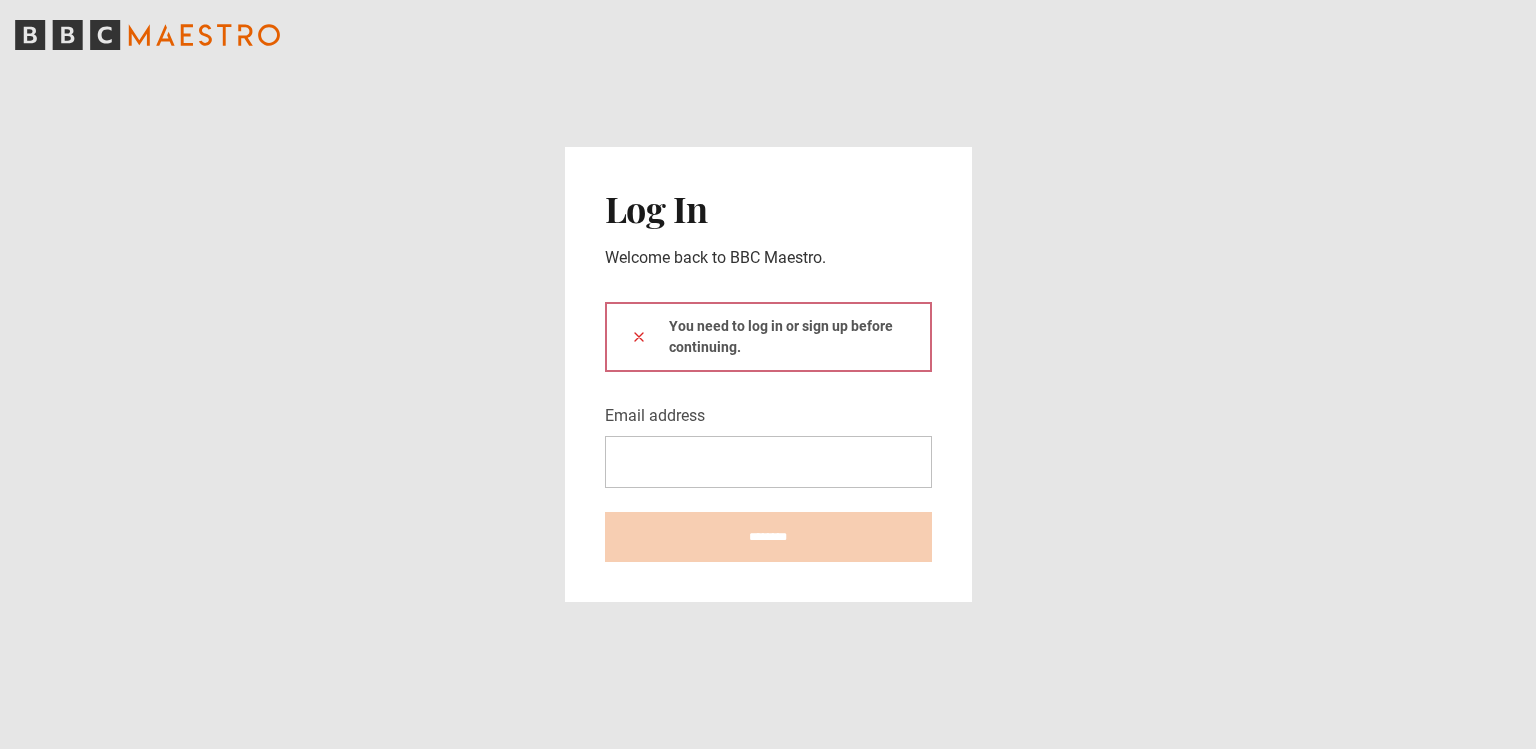 scroll, scrollTop: 0, scrollLeft: 0, axis: both 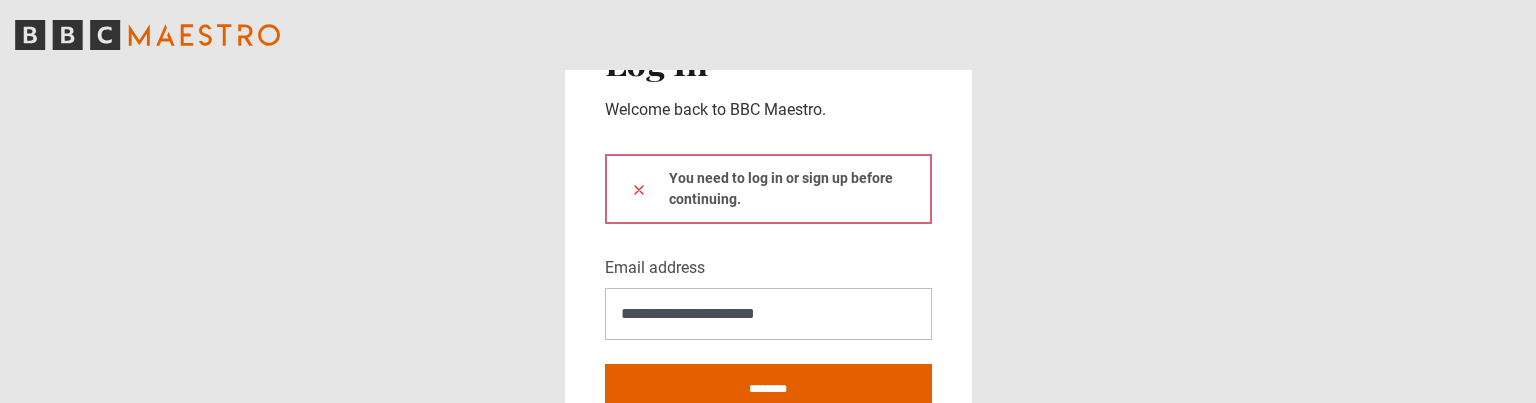 type on "**********" 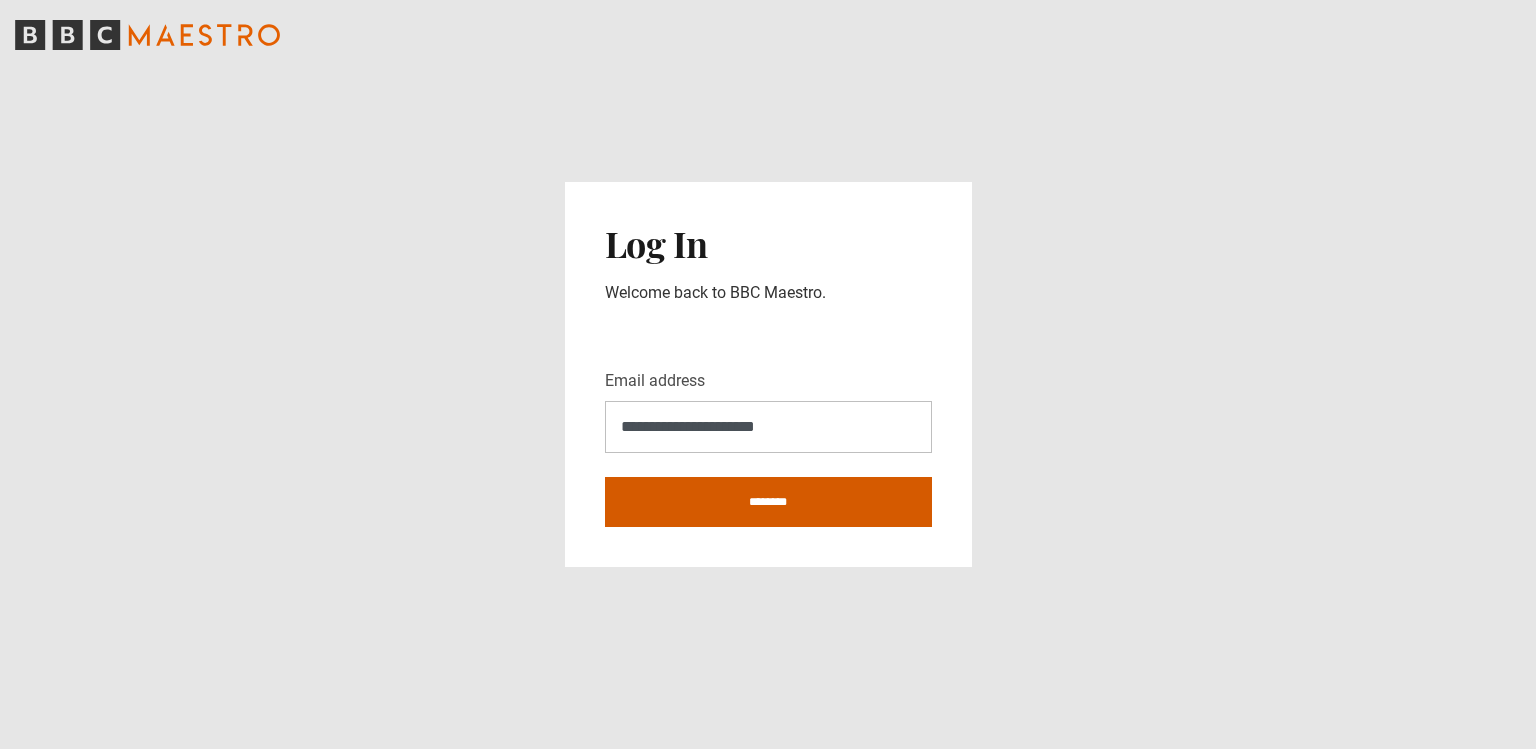 click on "********" at bounding box center [768, 502] 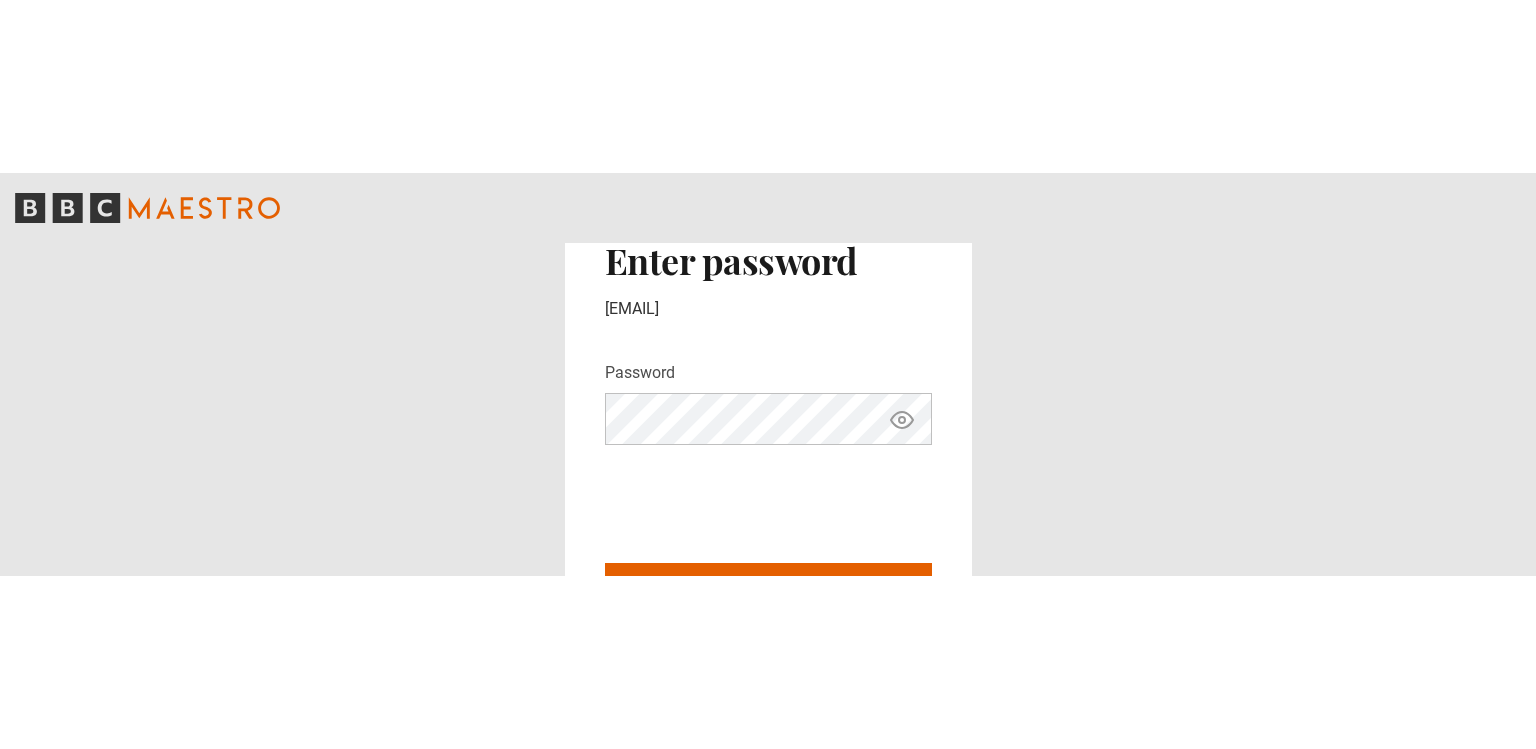 scroll, scrollTop: 0, scrollLeft: 0, axis: both 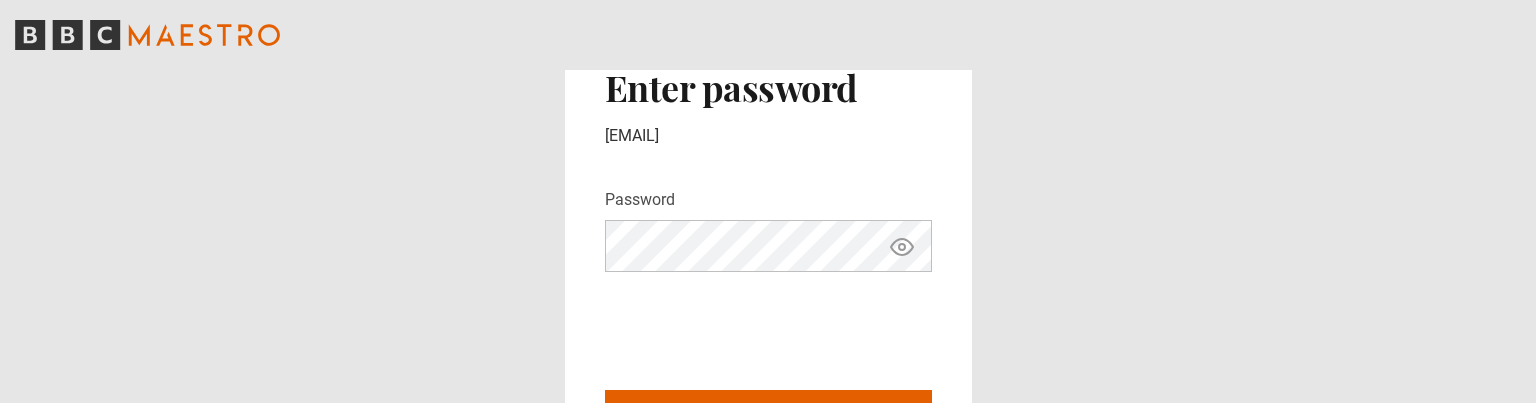 click on "******" at bounding box center [768, 415] 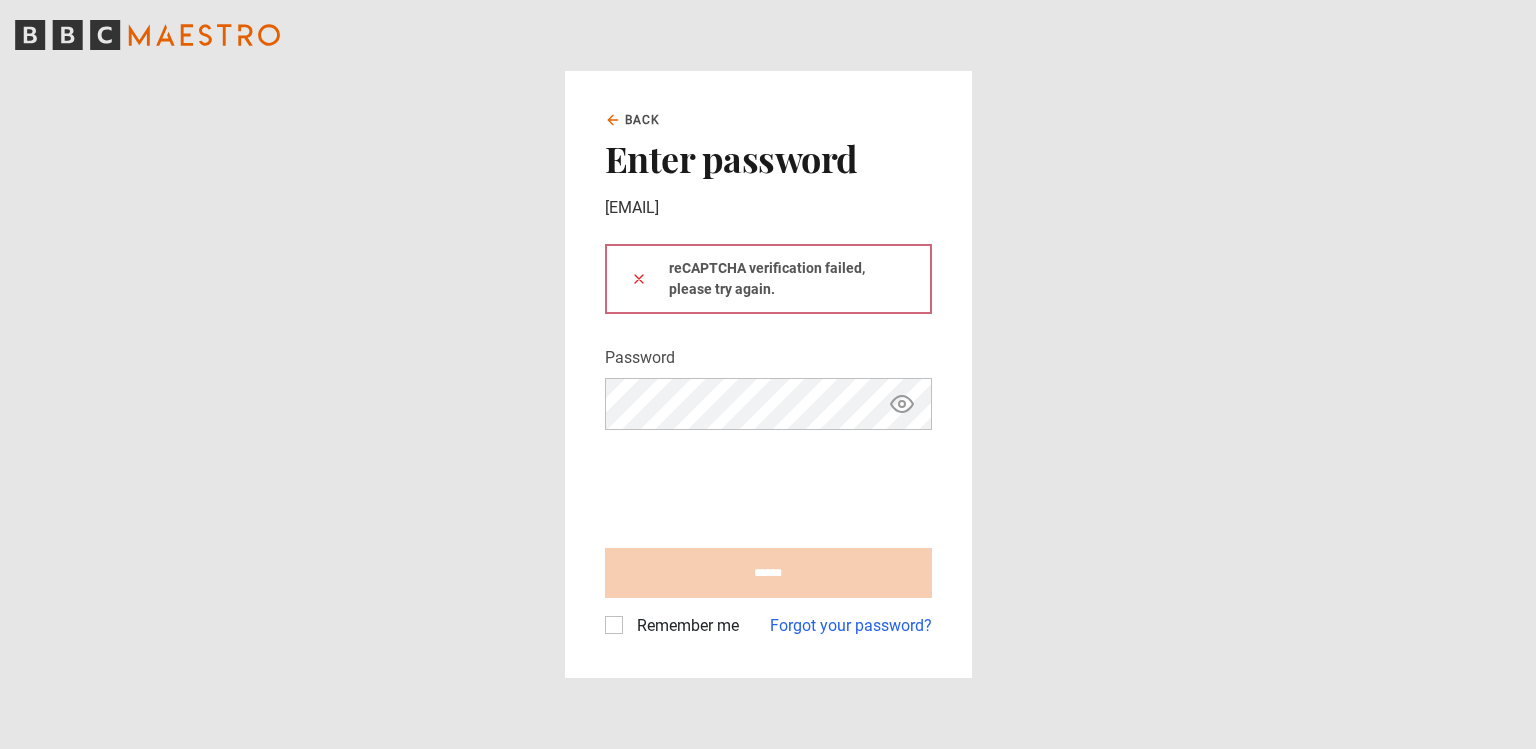 scroll, scrollTop: 0, scrollLeft: 0, axis: both 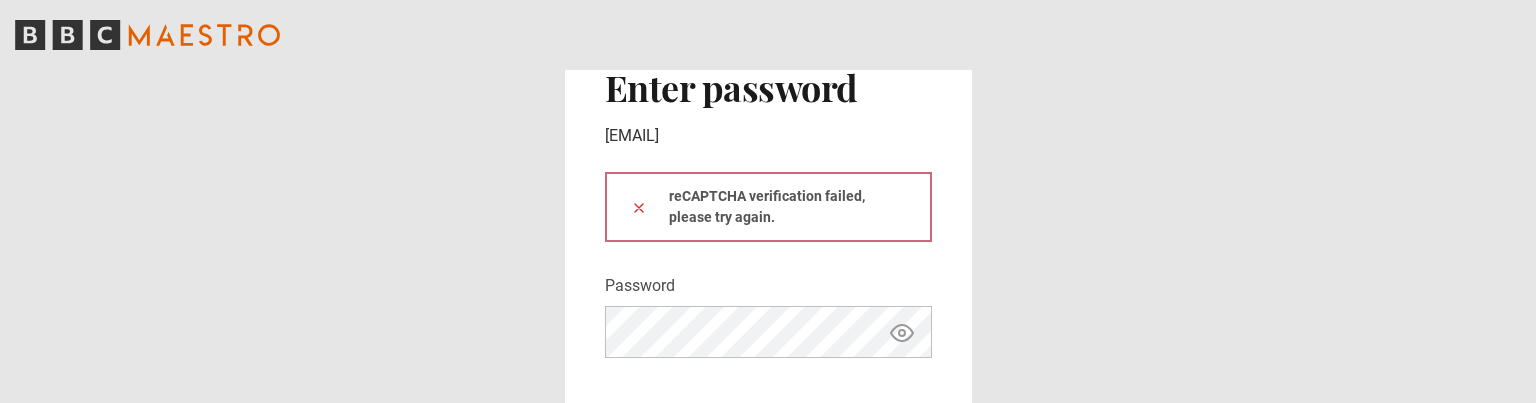 click at bounding box center (639, 207) 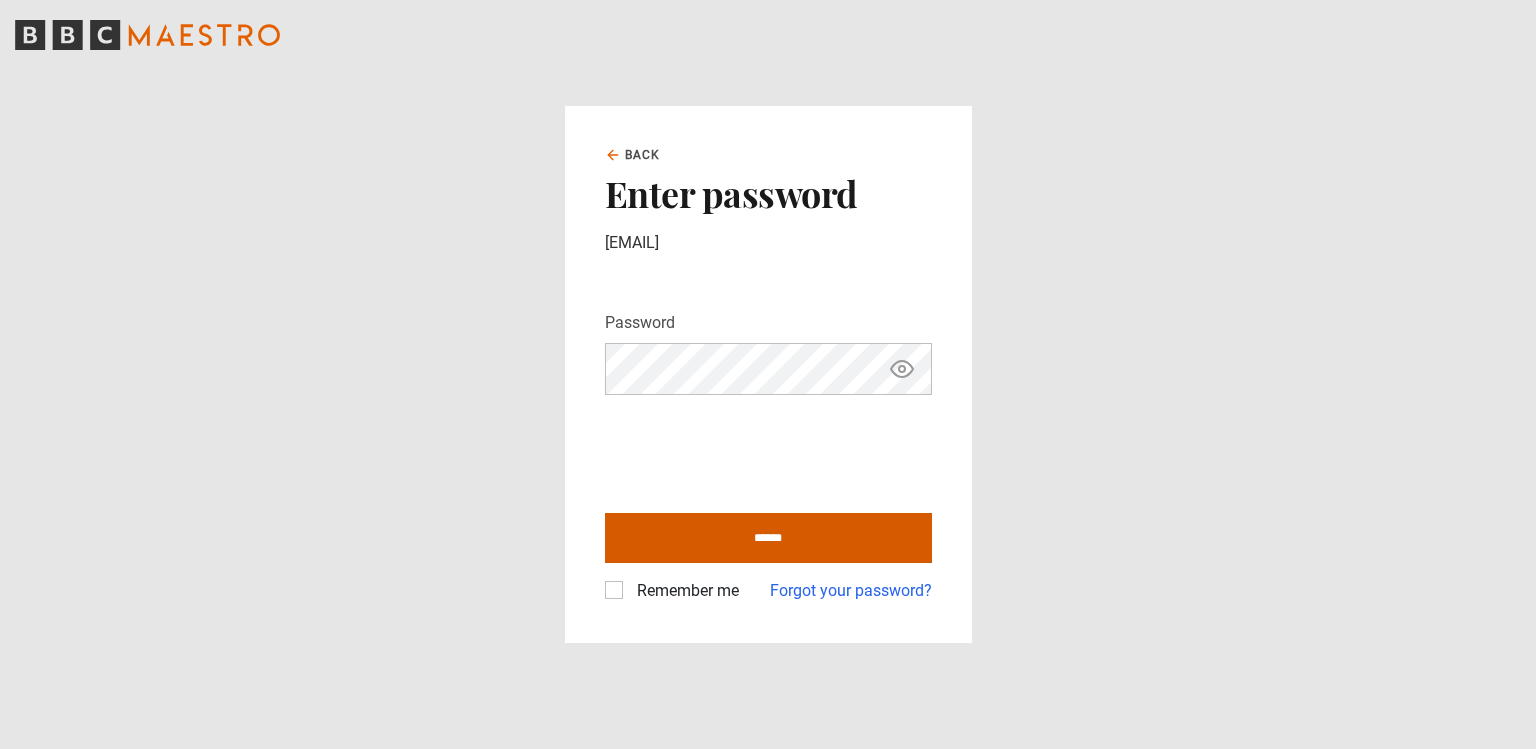click on "******" at bounding box center [768, 538] 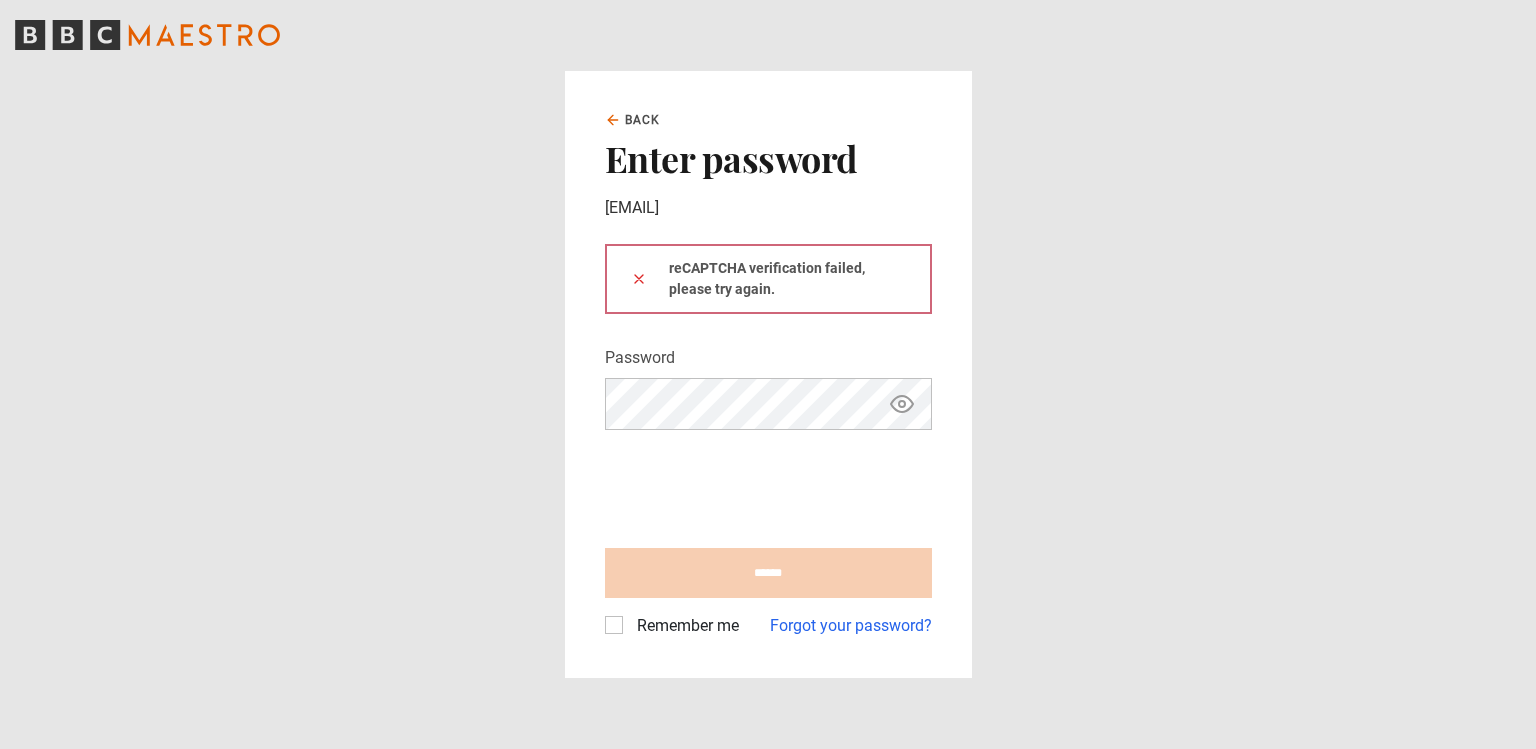 scroll, scrollTop: 0, scrollLeft: 0, axis: both 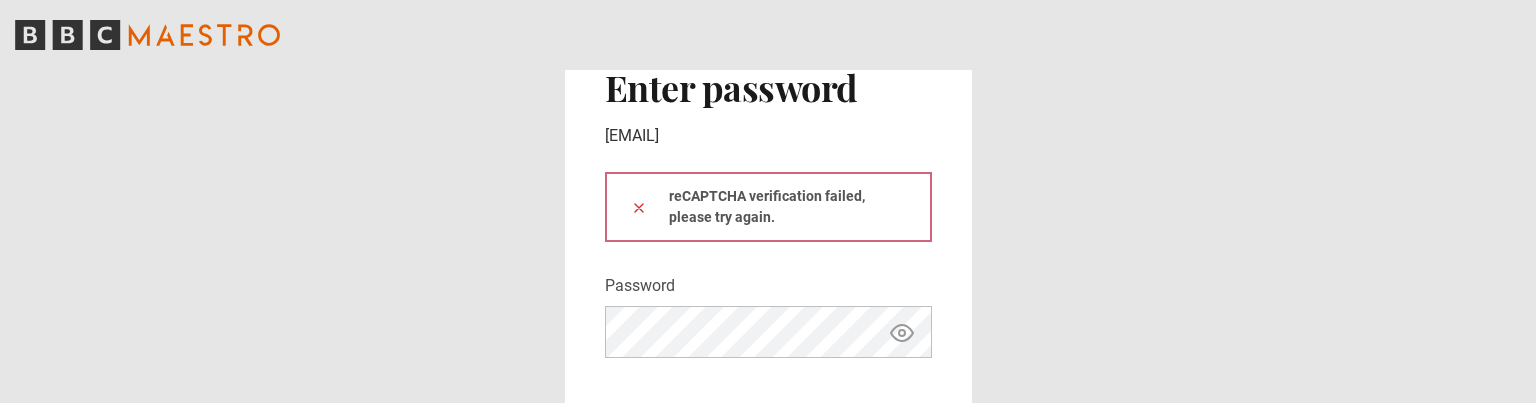 click at bounding box center [639, 207] 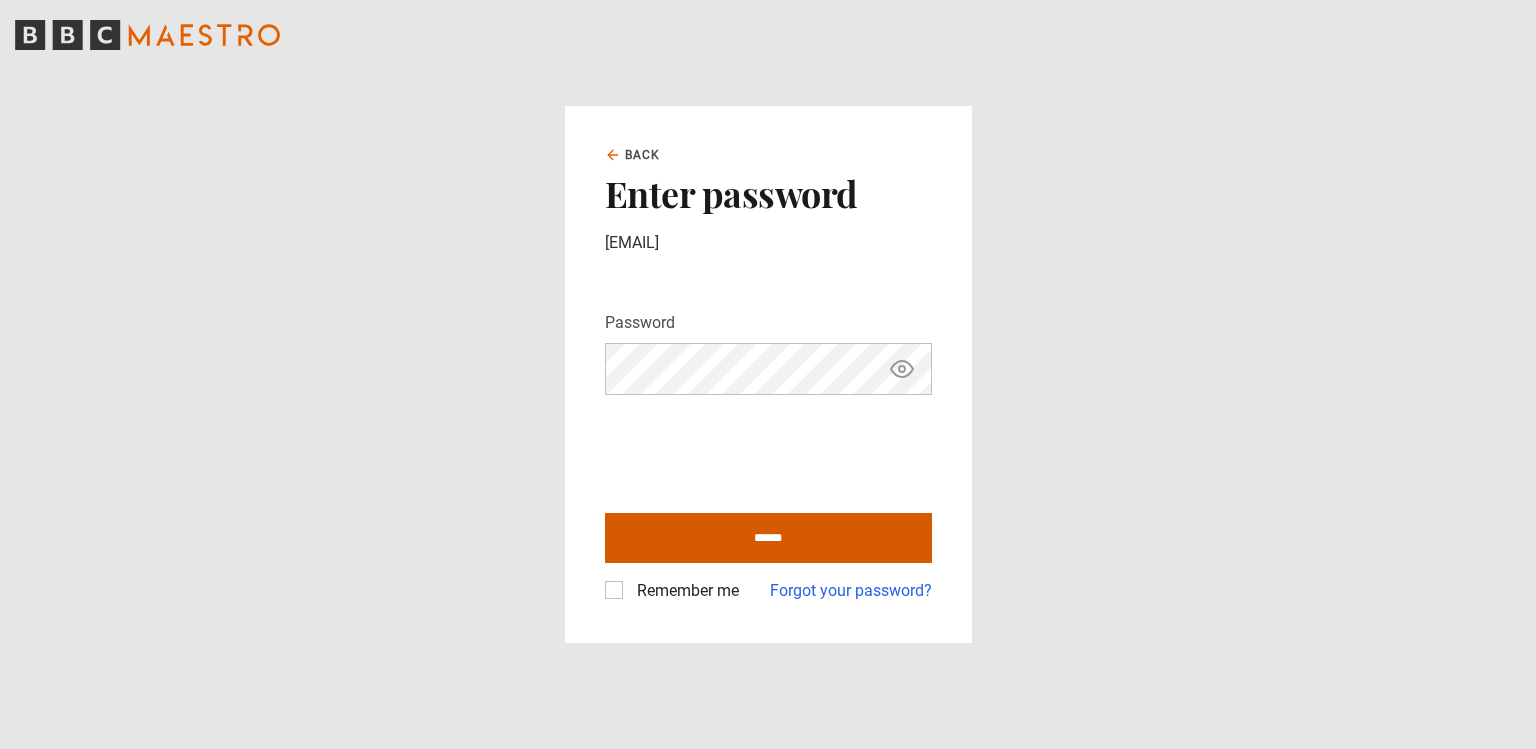 click on "******" at bounding box center (768, 538) 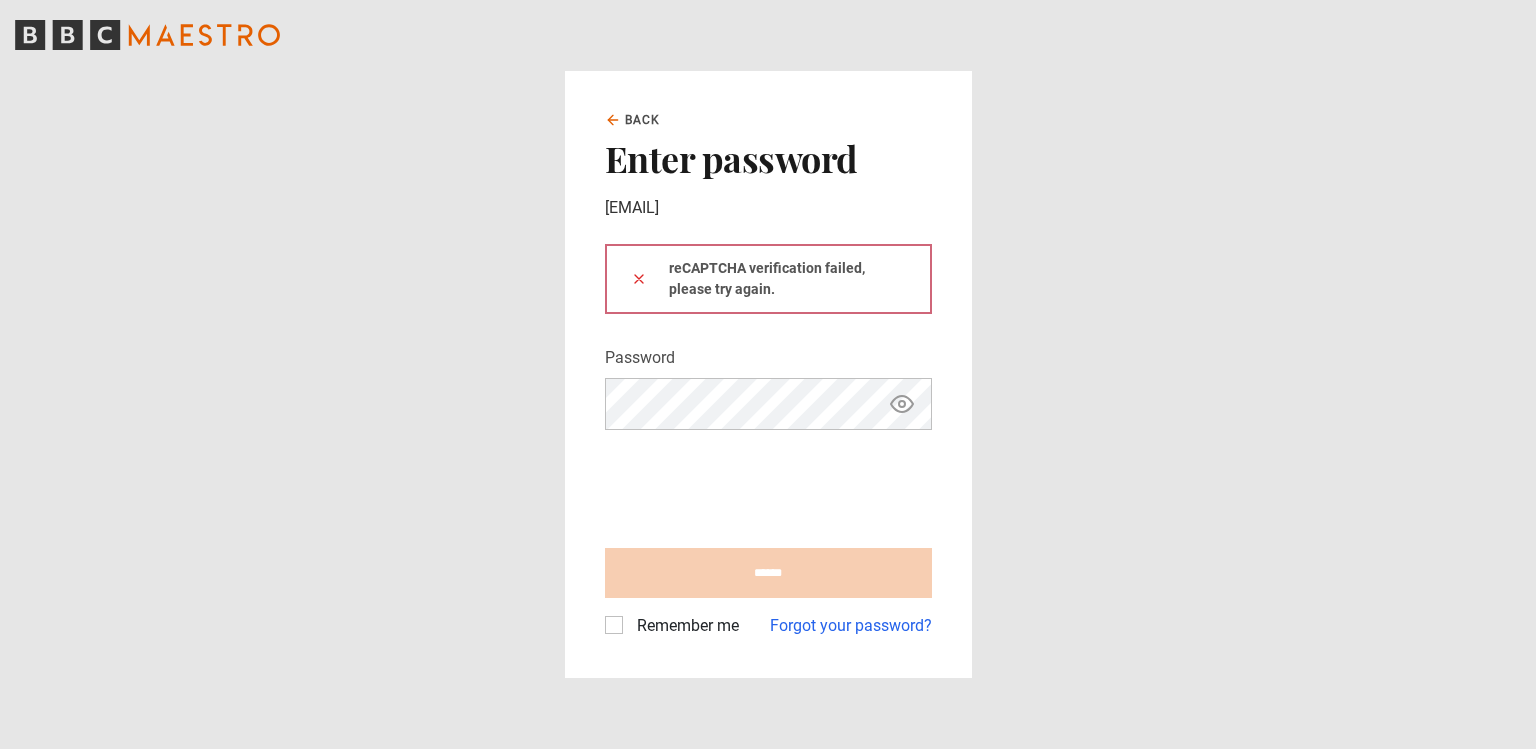 scroll, scrollTop: 0, scrollLeft: 0, axis: both 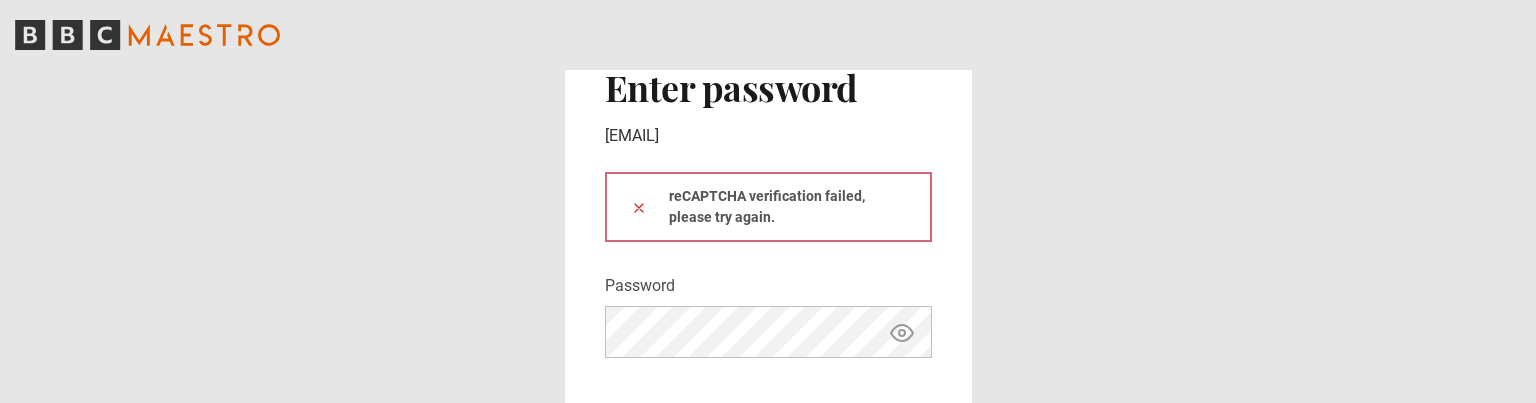 click at bounding box center (639, 207) 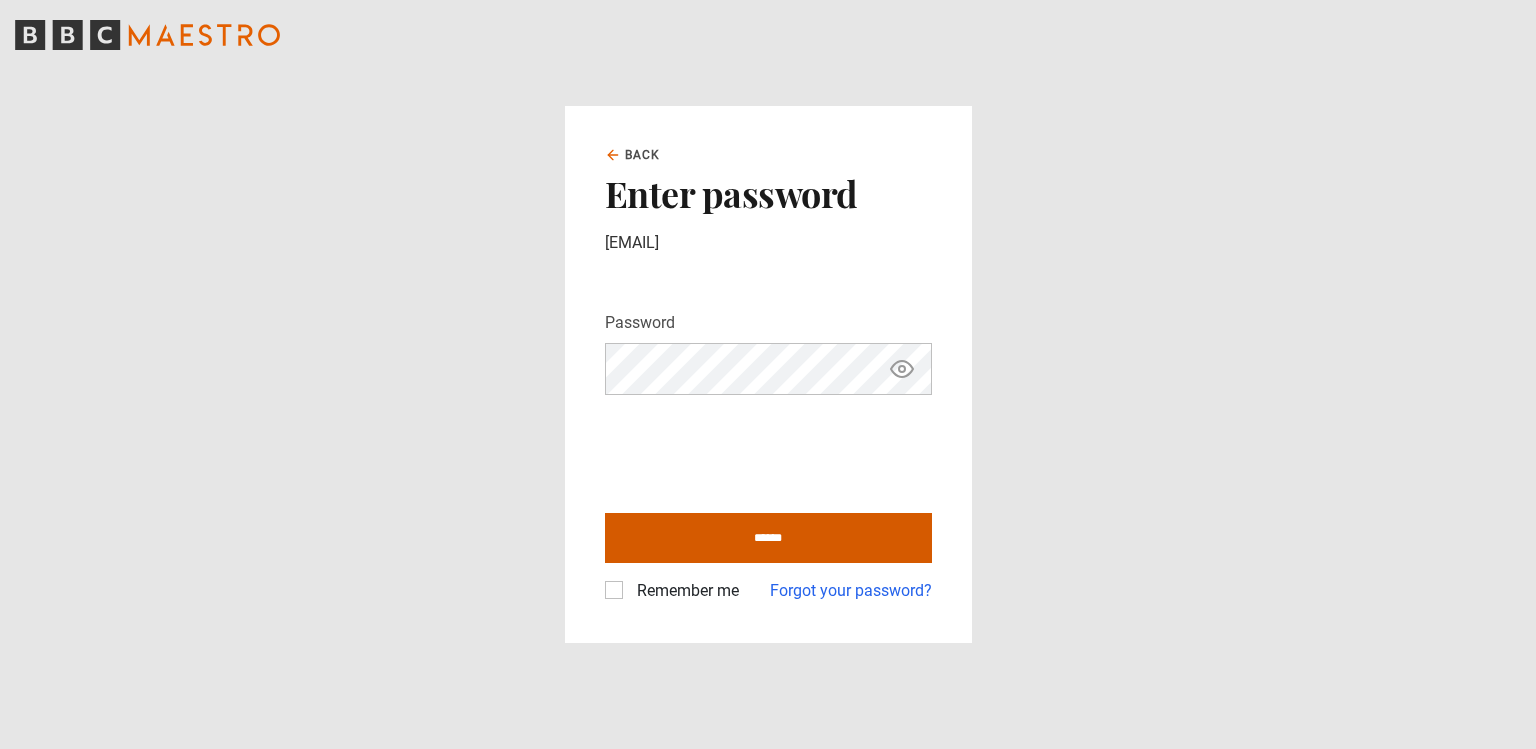 click on "******" at bounding box center (768, 538) 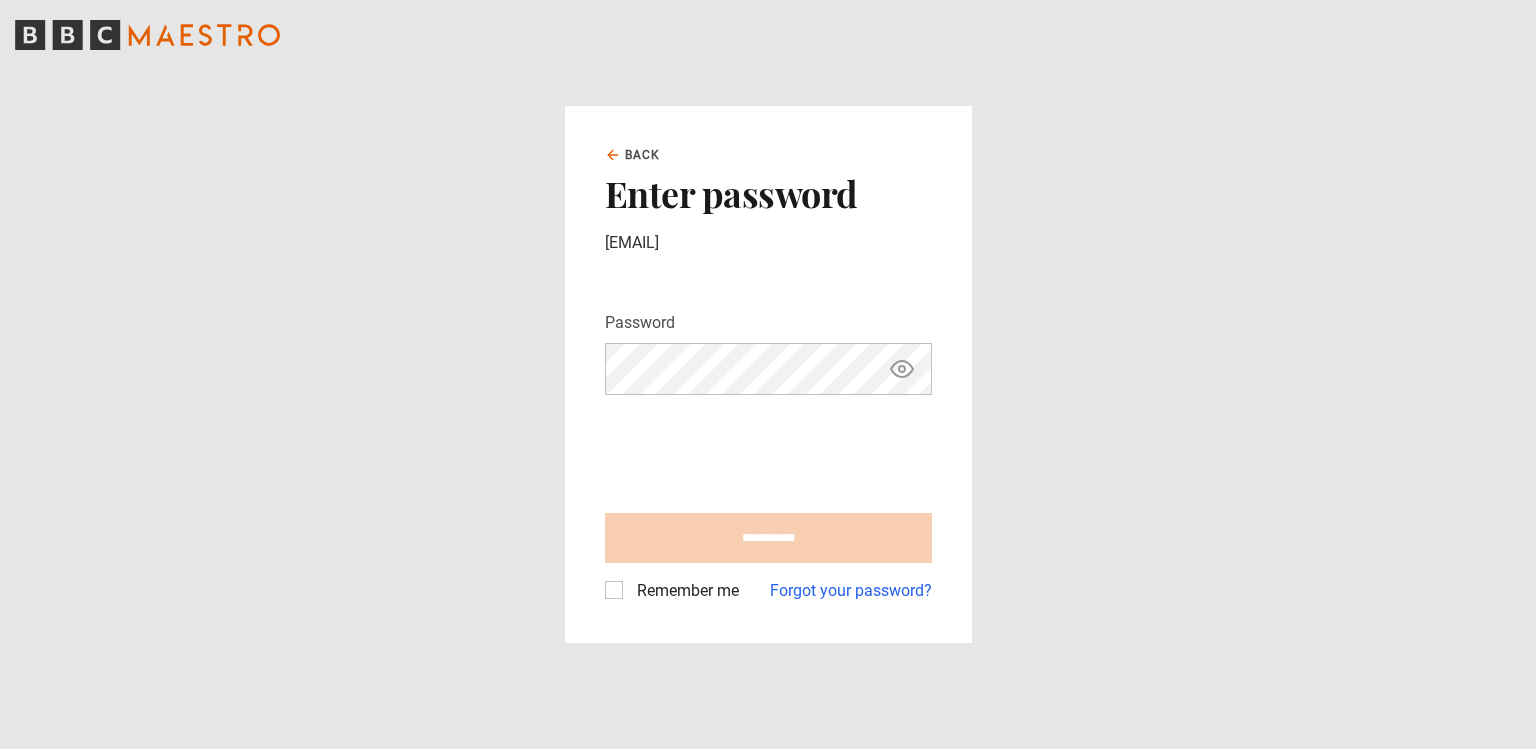type on "**********" 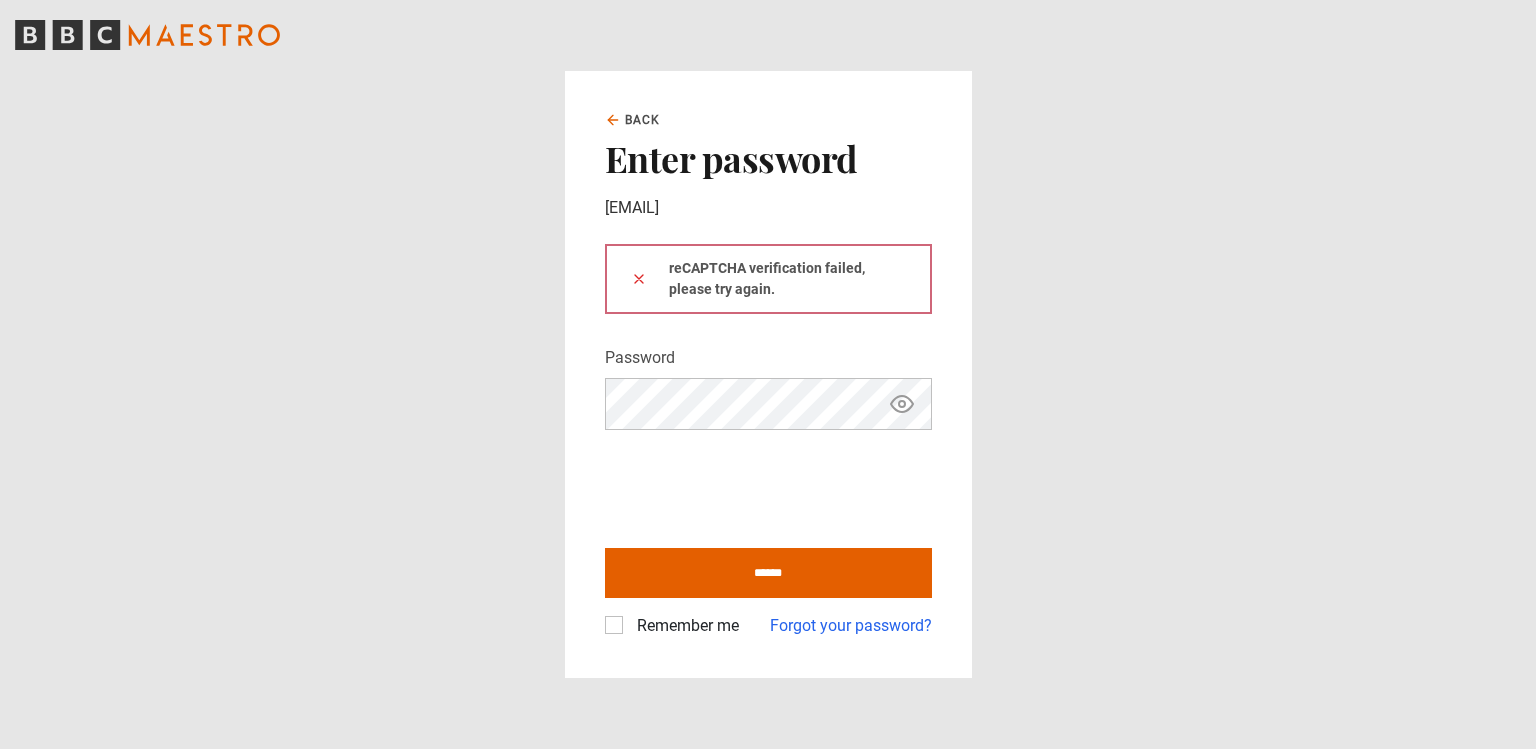 scroll, scrollTop: 0, scrollLeft: 0, axis: both 